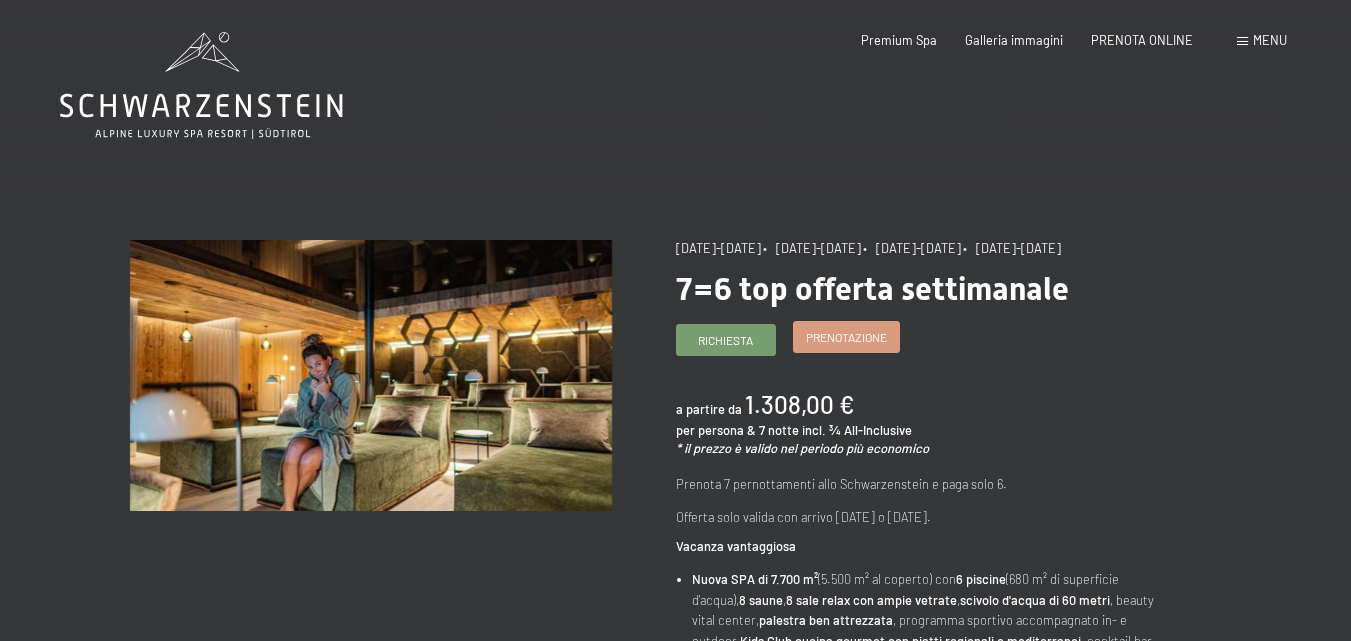 scroll, scrollTop: 0, scrollLeft: 0, axis: both 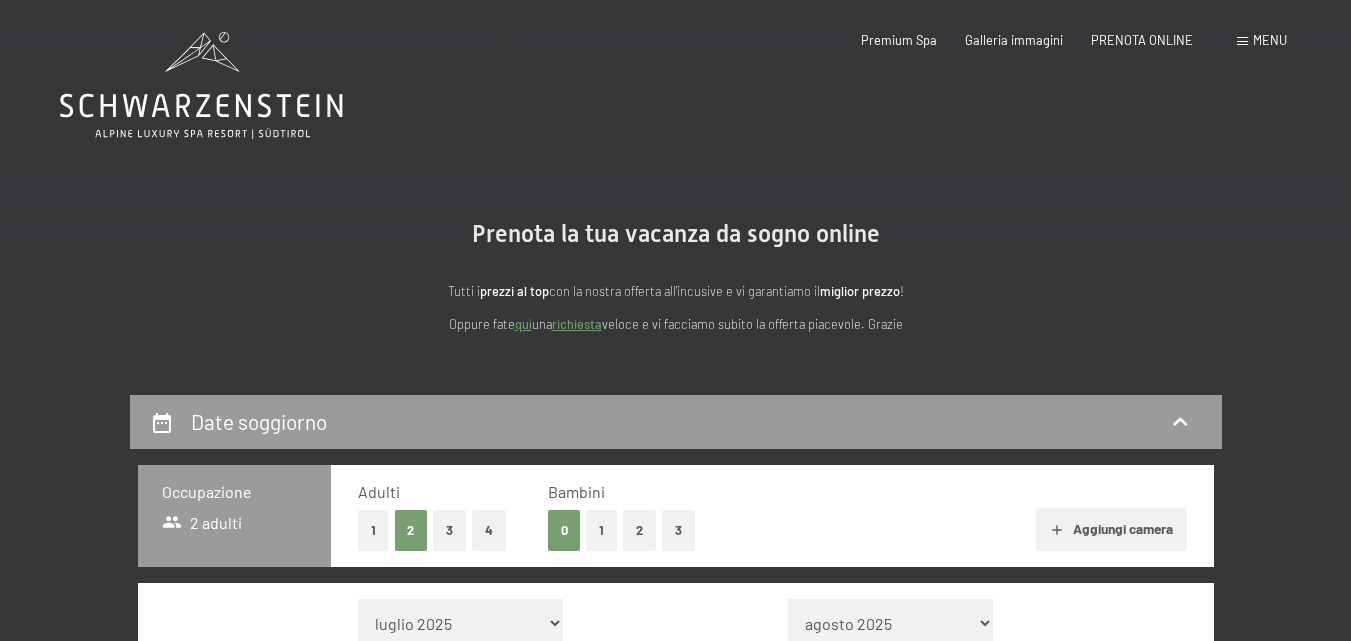 select on "[DATE]" 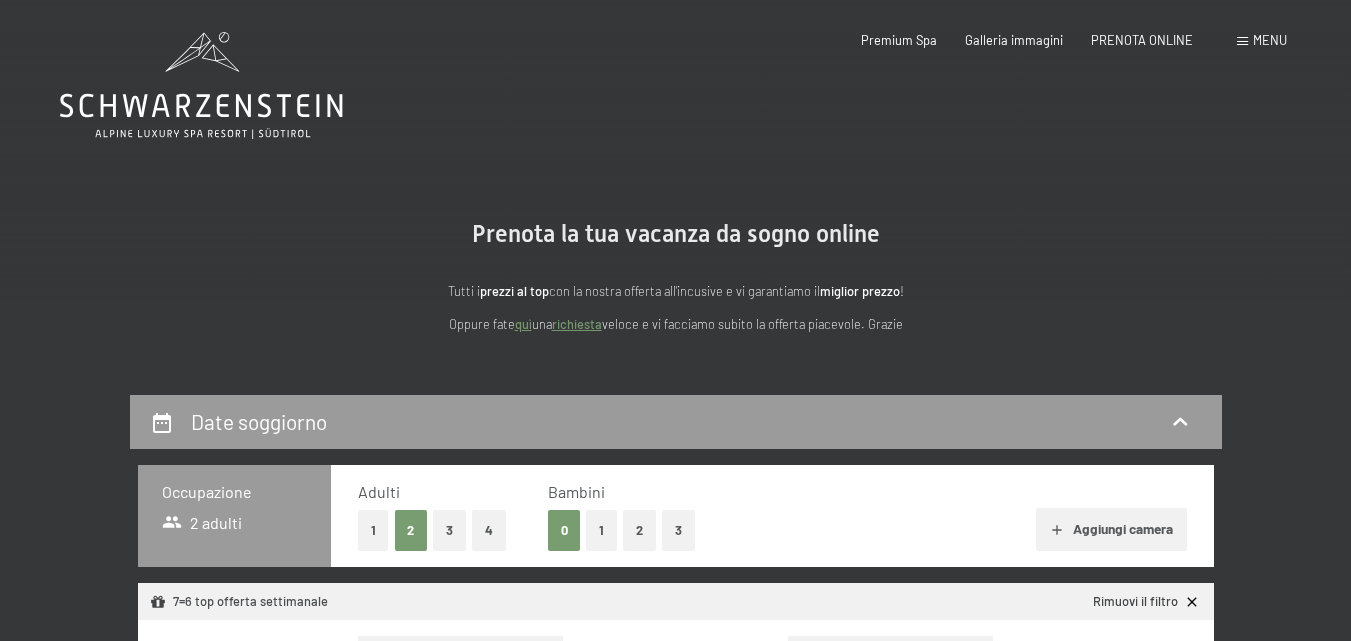 select on "[DATE]" 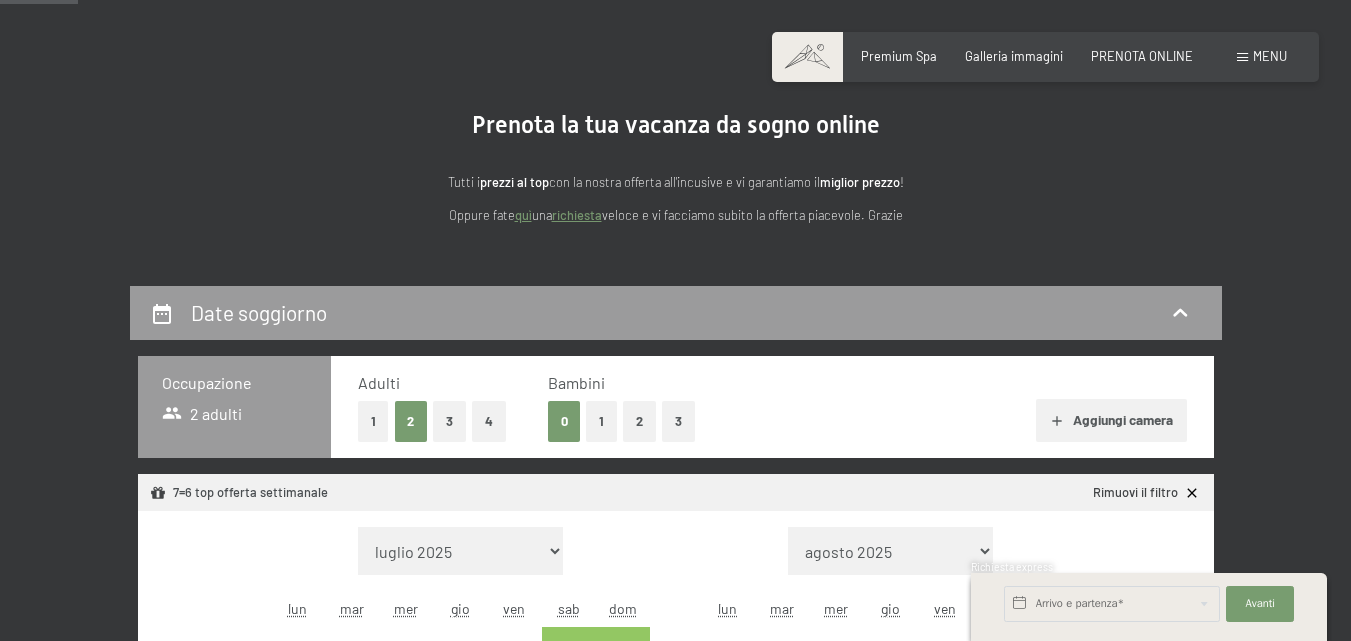 scroll, scrollTop: 232, scrollLeft: 0, axis: vertical 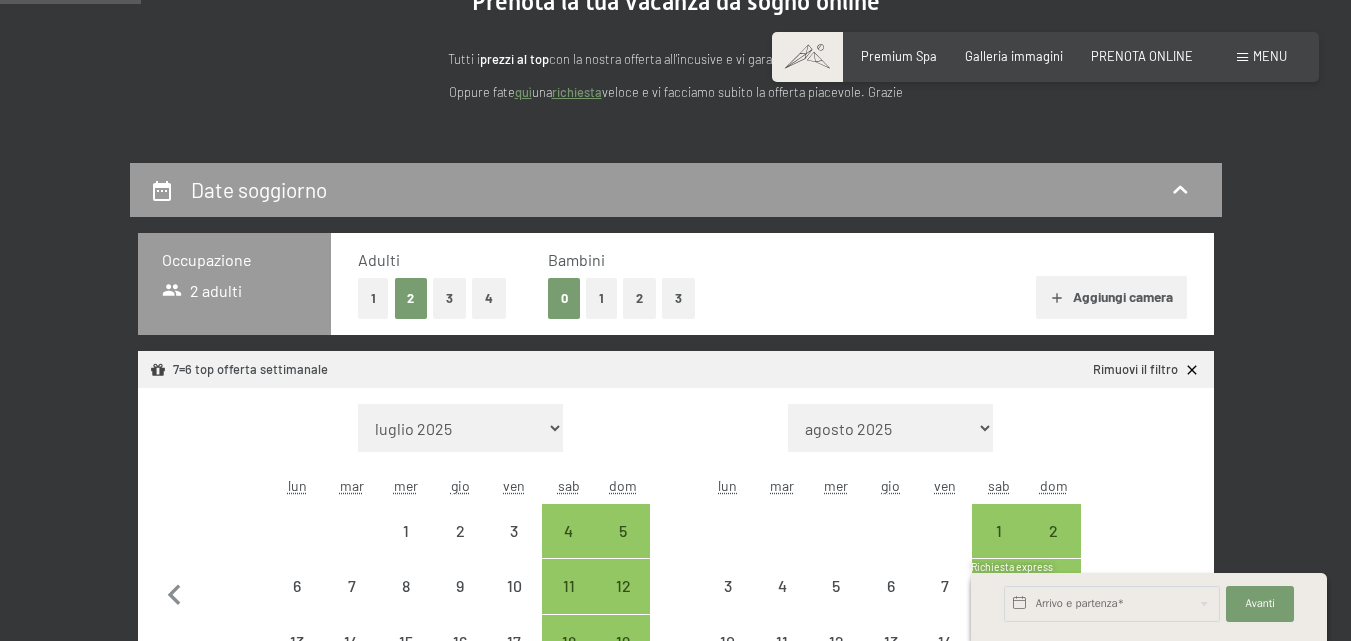 click on "Aggiungi camera" at bounding box center (1111, 298) 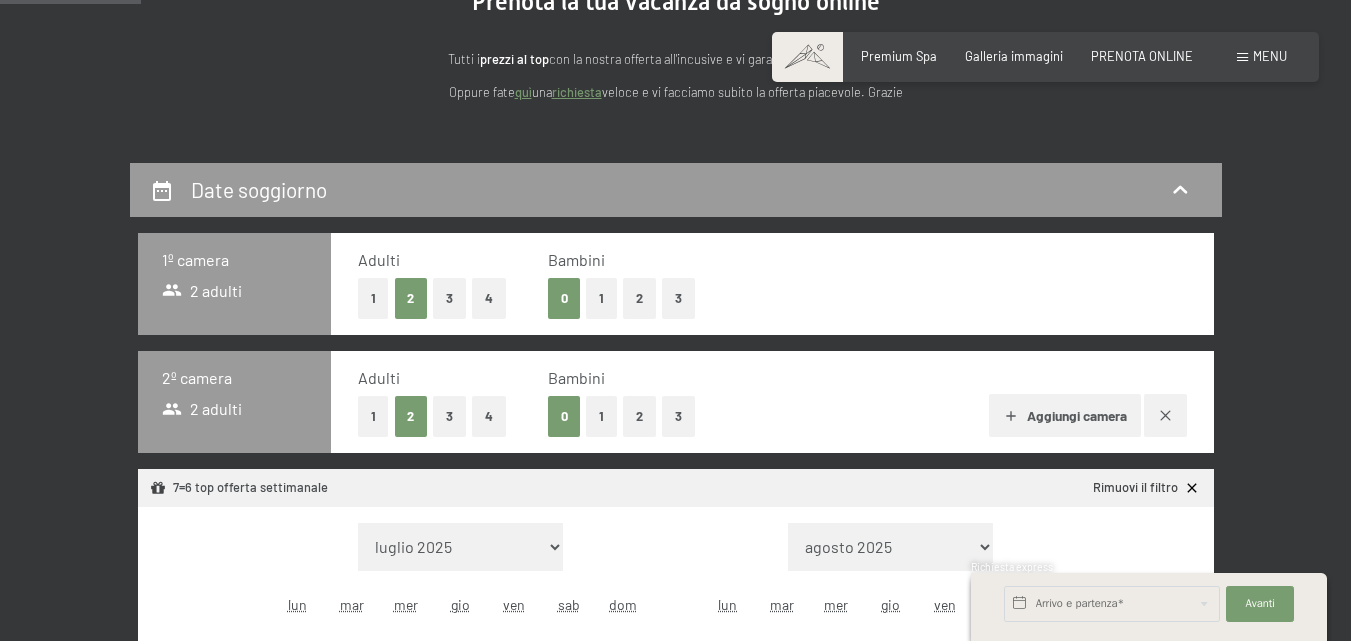 select on "[DATE]" 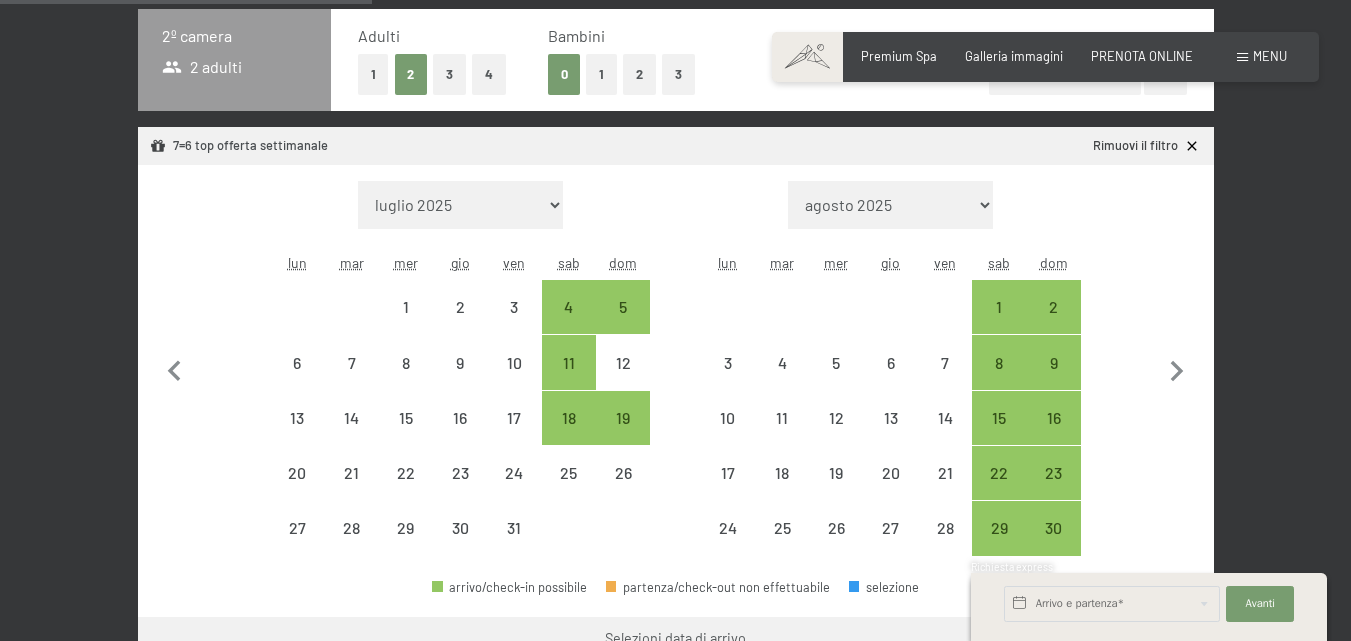 scroll, scrollTop: 569, scrollLeft: 0, axis: vertical 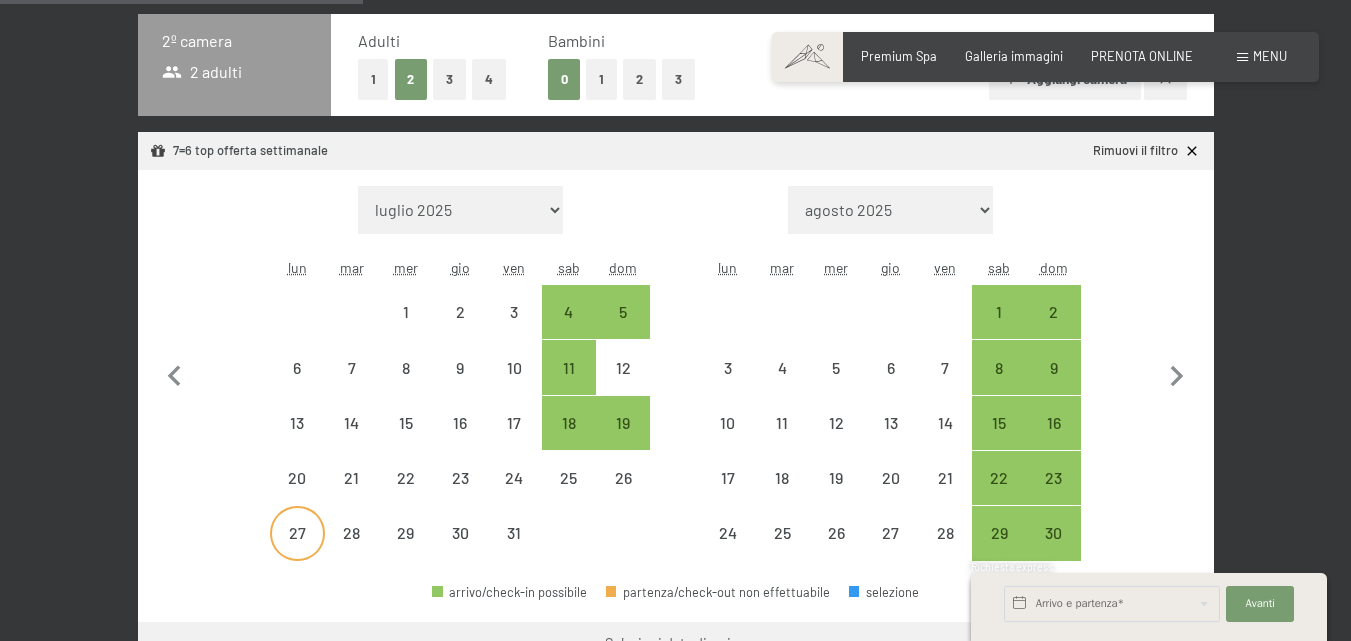 click on "27" at bounding box center [297, 550] 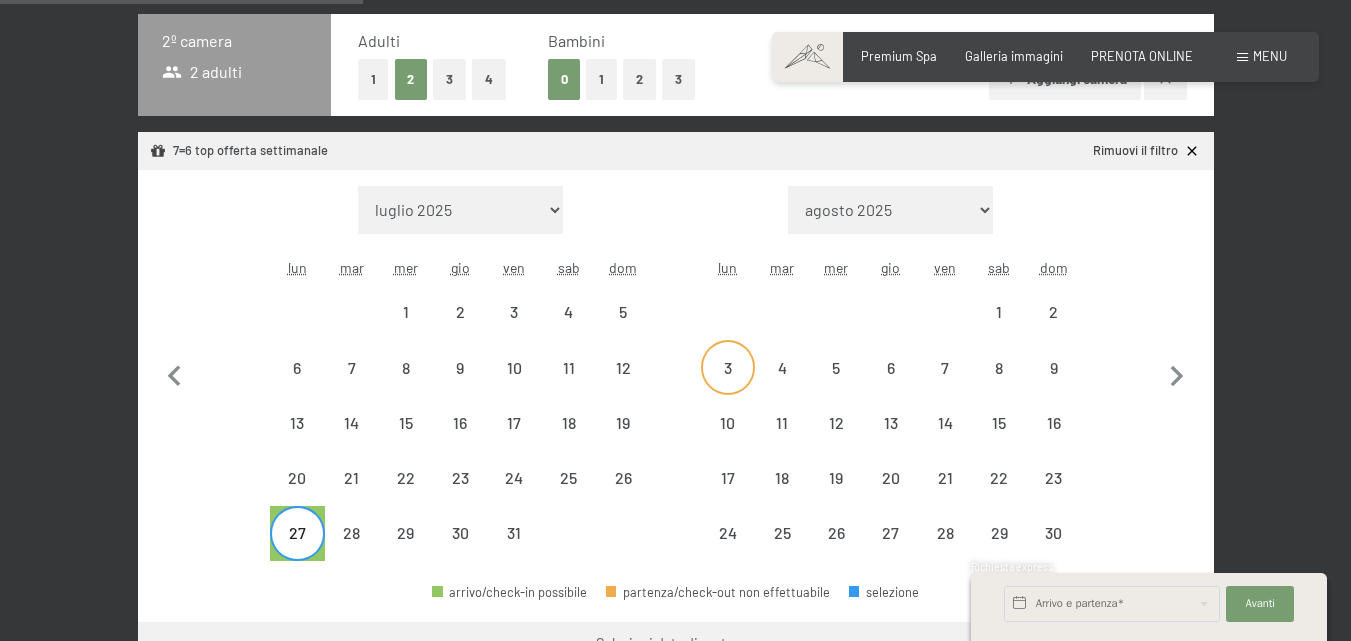 click on "3" at bounding box center [728, 385] 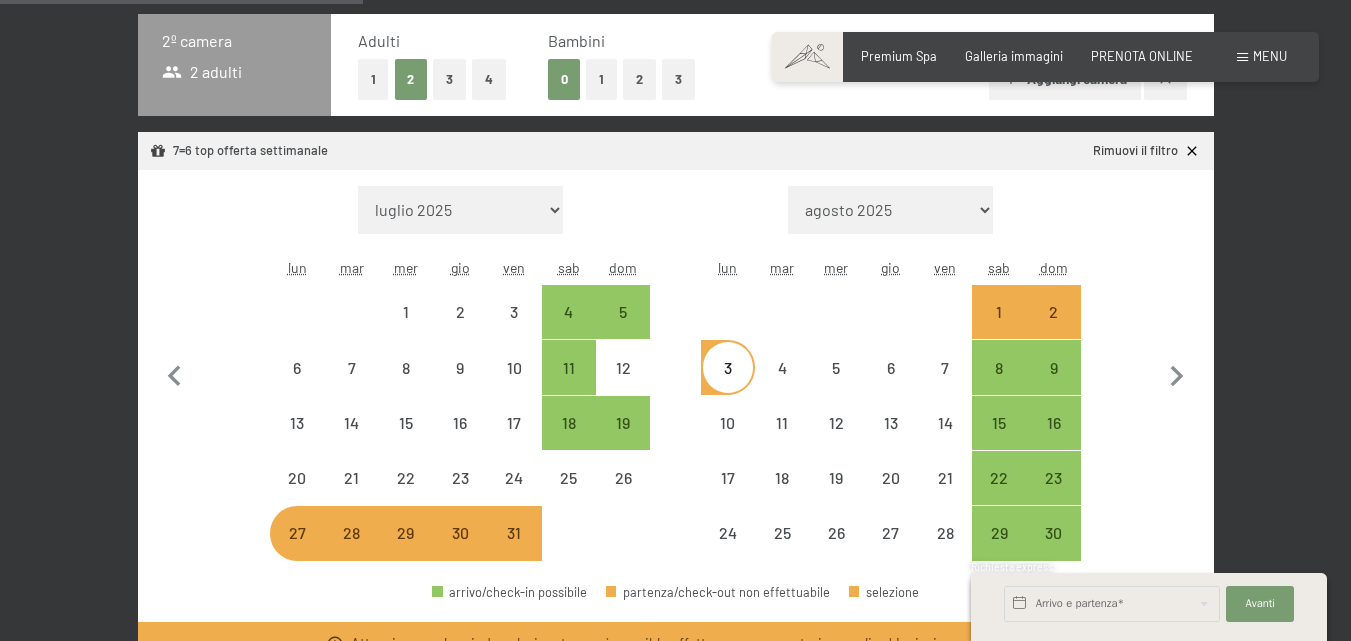 select on "[DATE]" 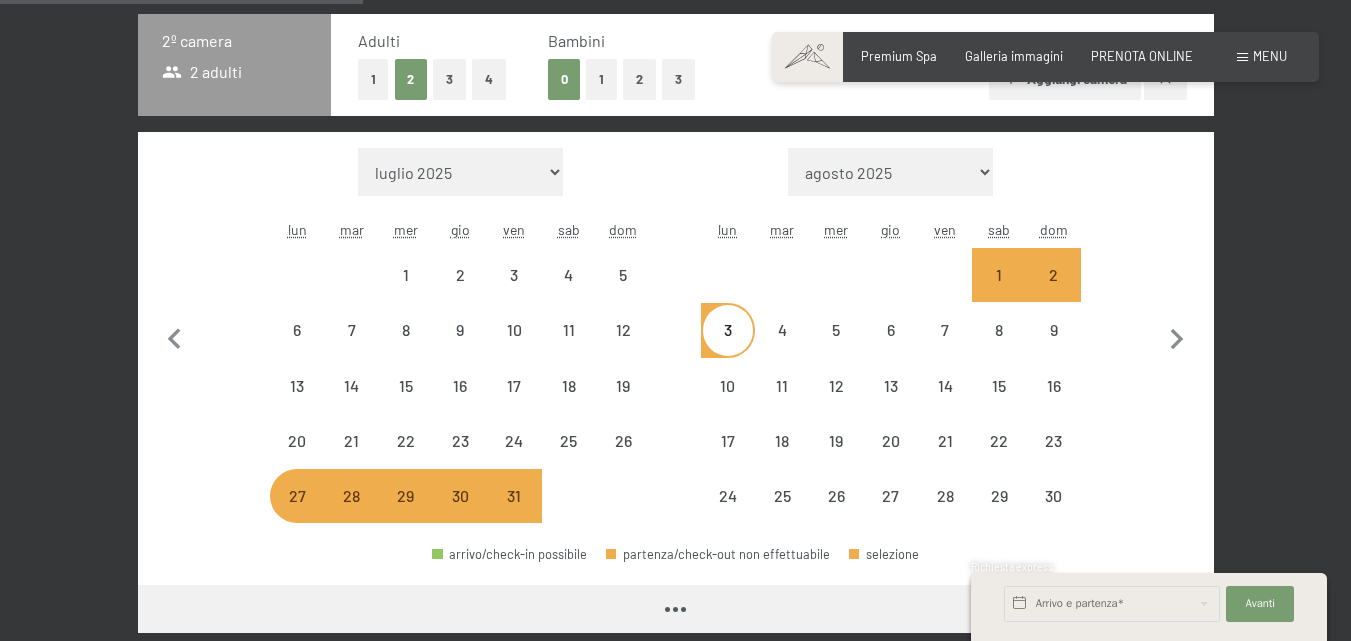 select on "[DATE]" 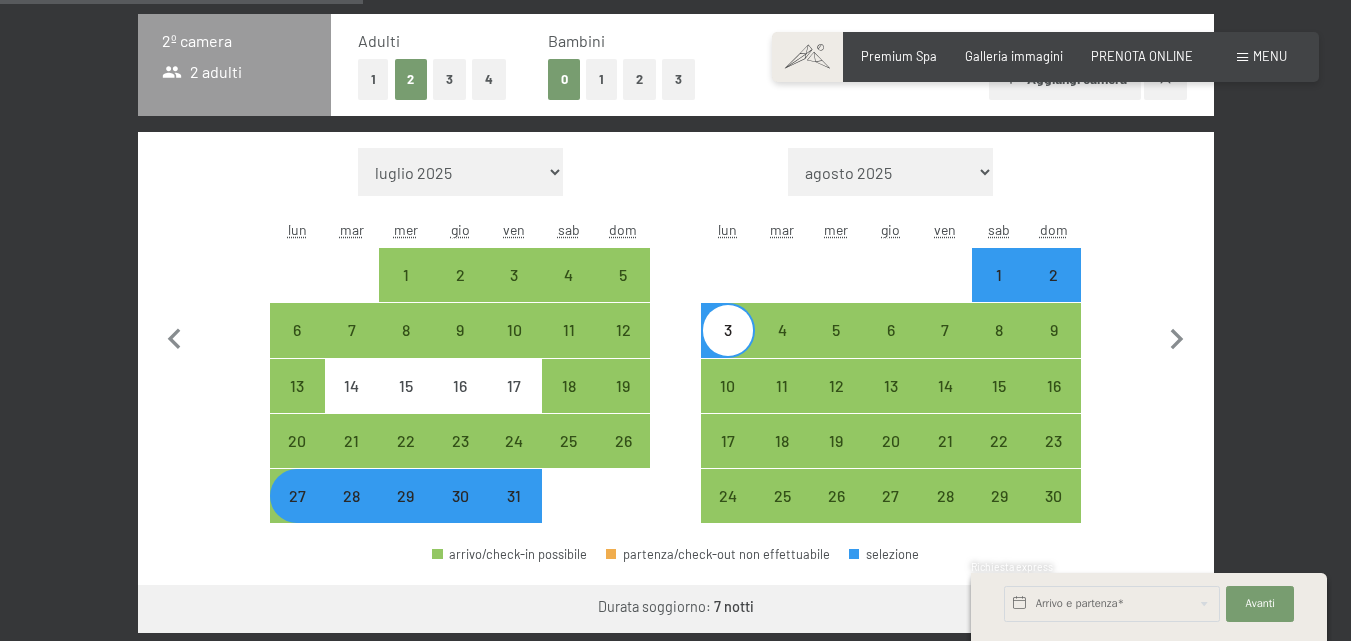 click on "4" at bounding box center (489, 79) 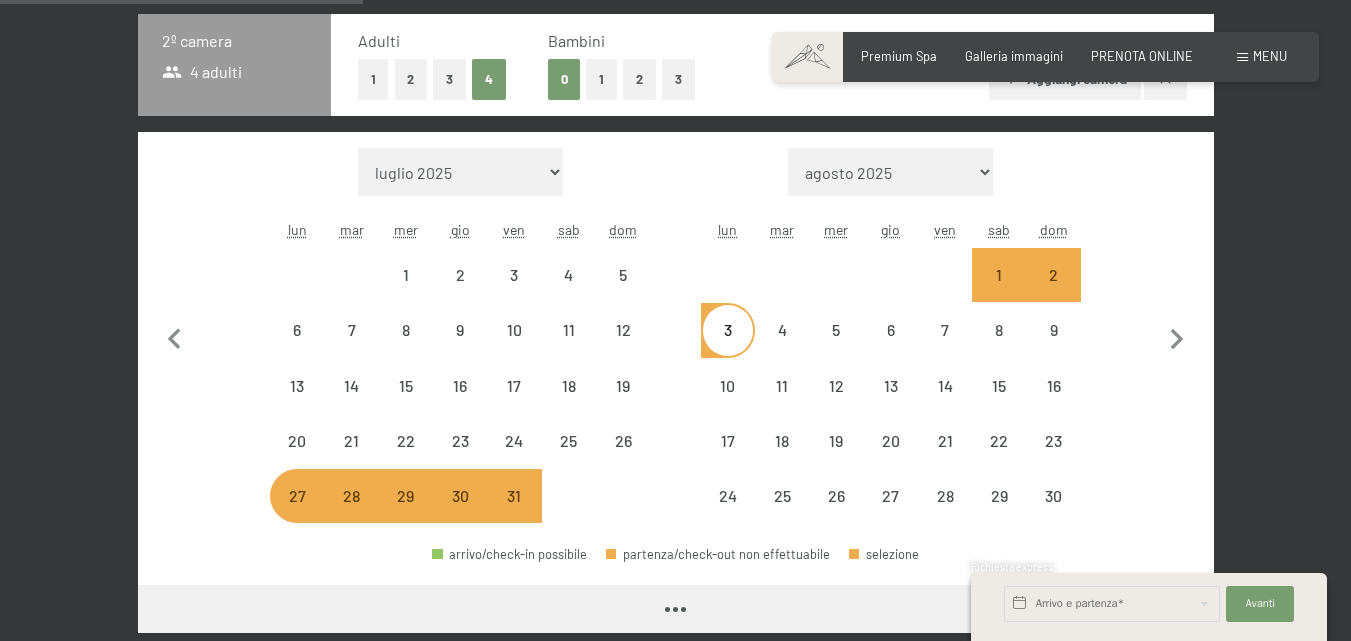 select on "[DATE]" 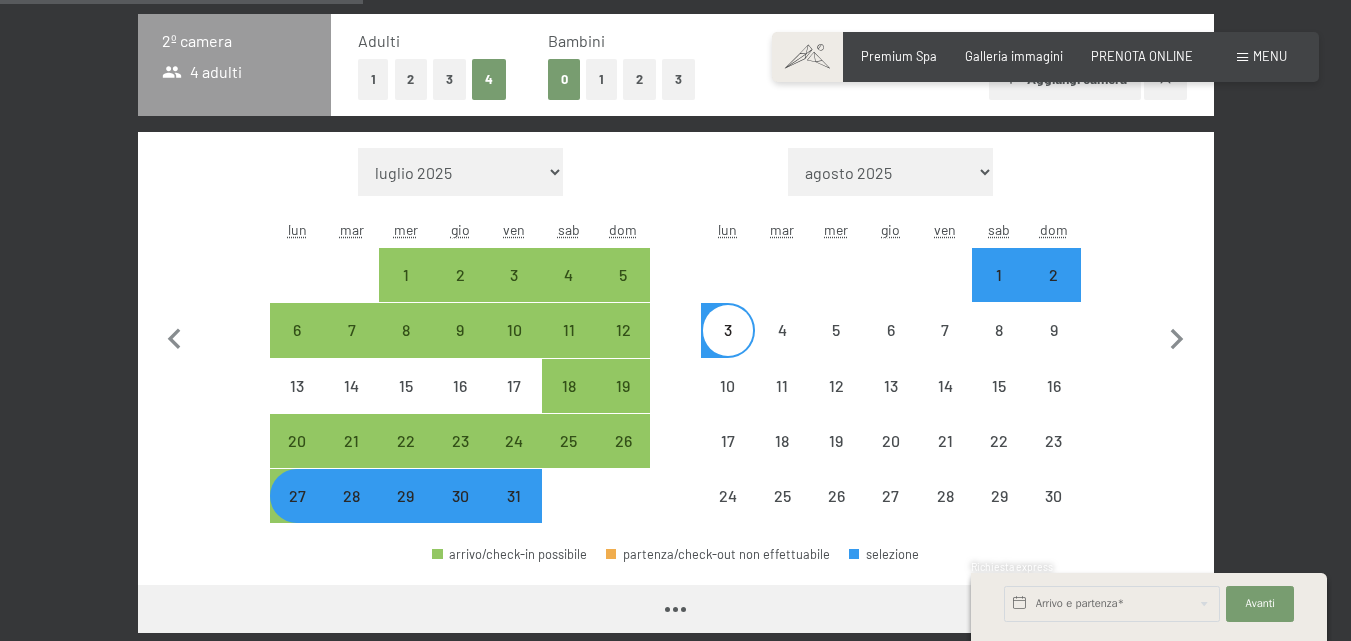 select on "[DATE]" 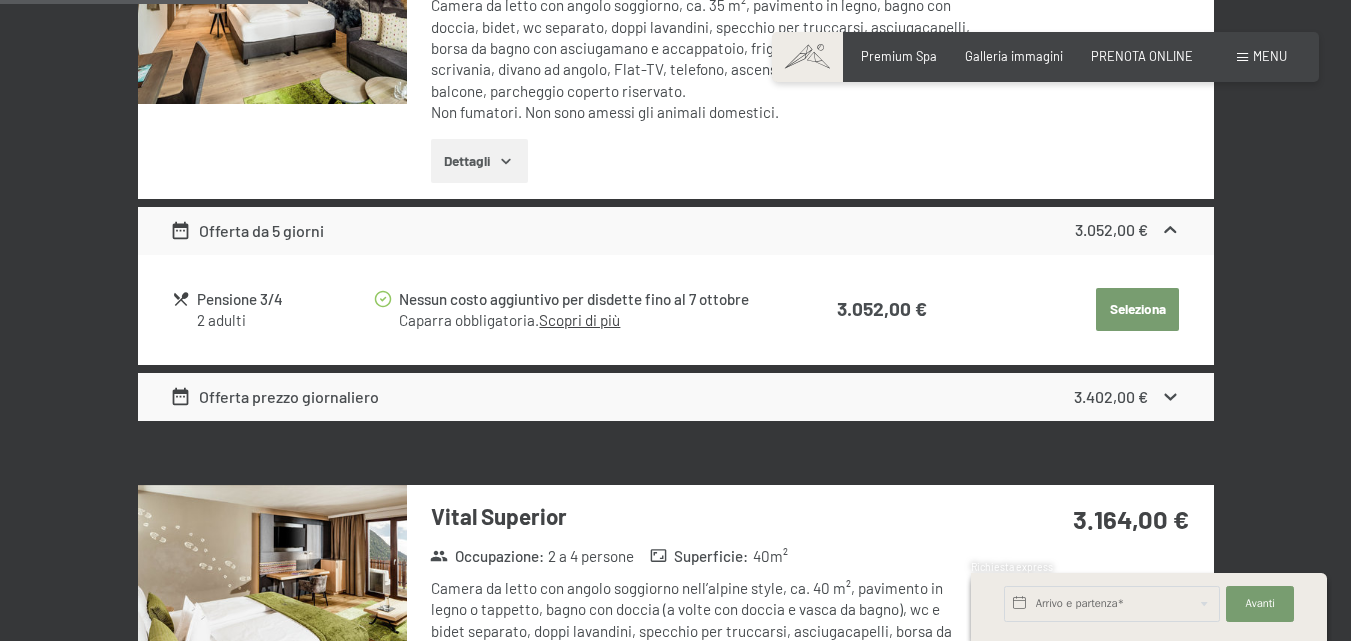 scroll, scrollTop: 2251, scrollLeft: 0, axis: vertical 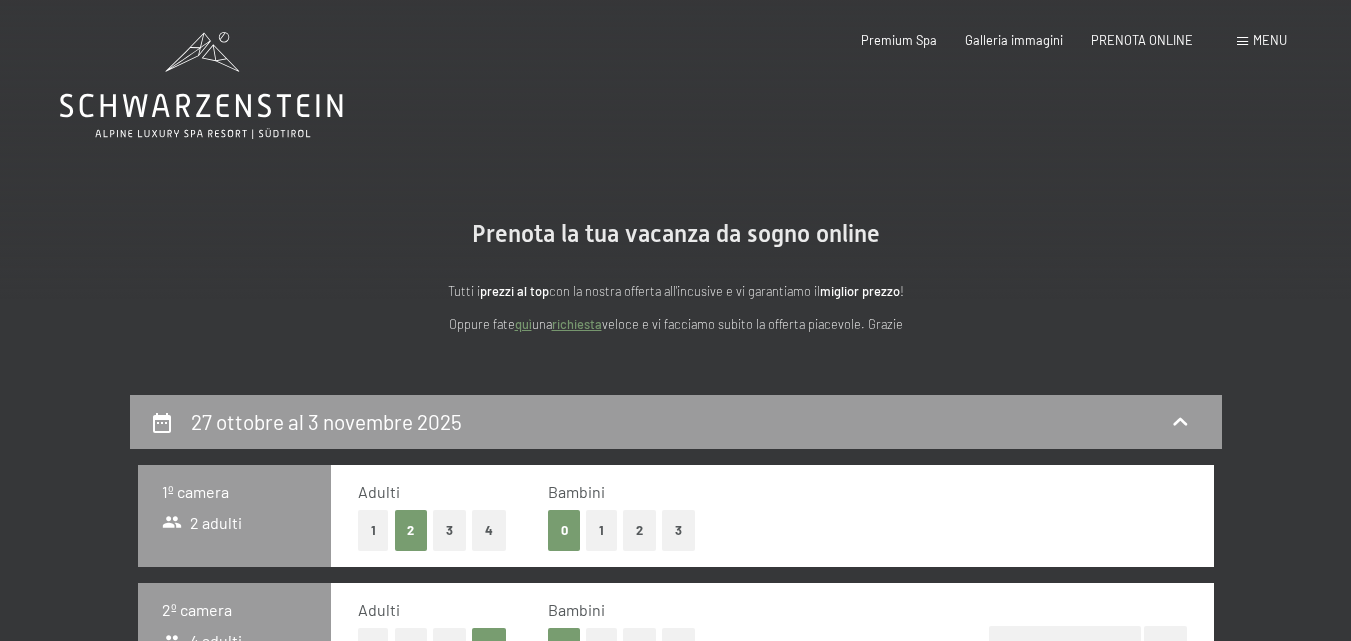 click on "4" at bounding box center (489, 530) 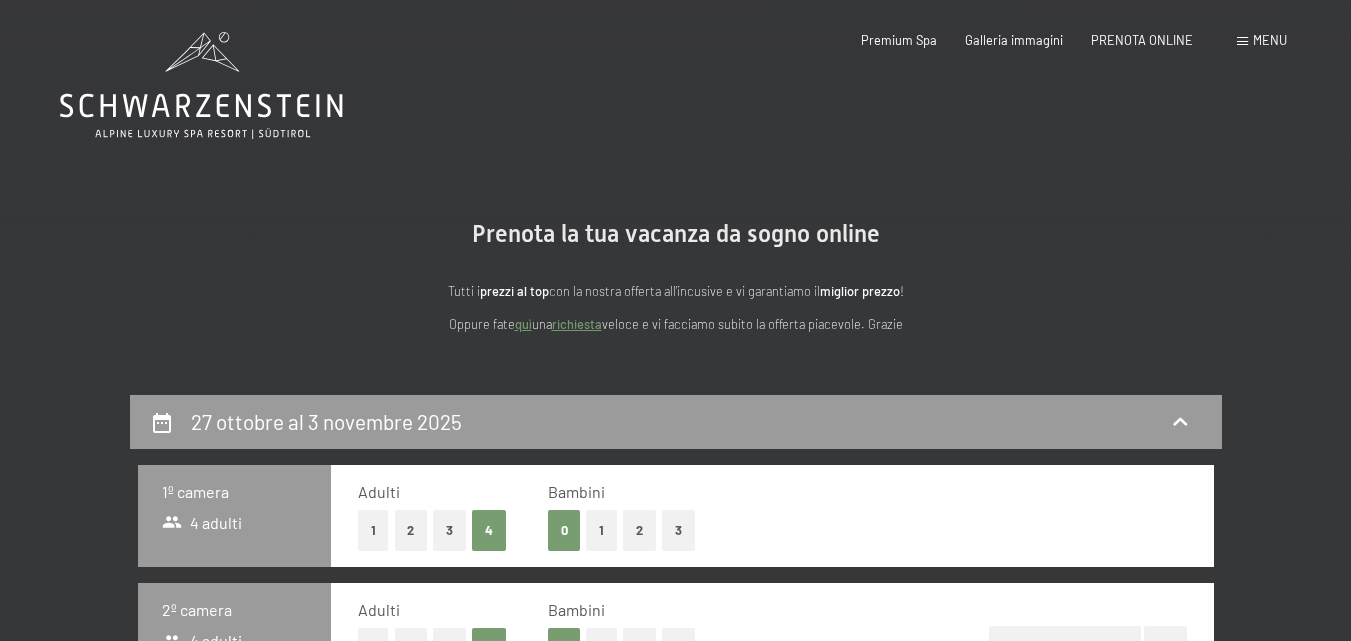select on "[DATE]" 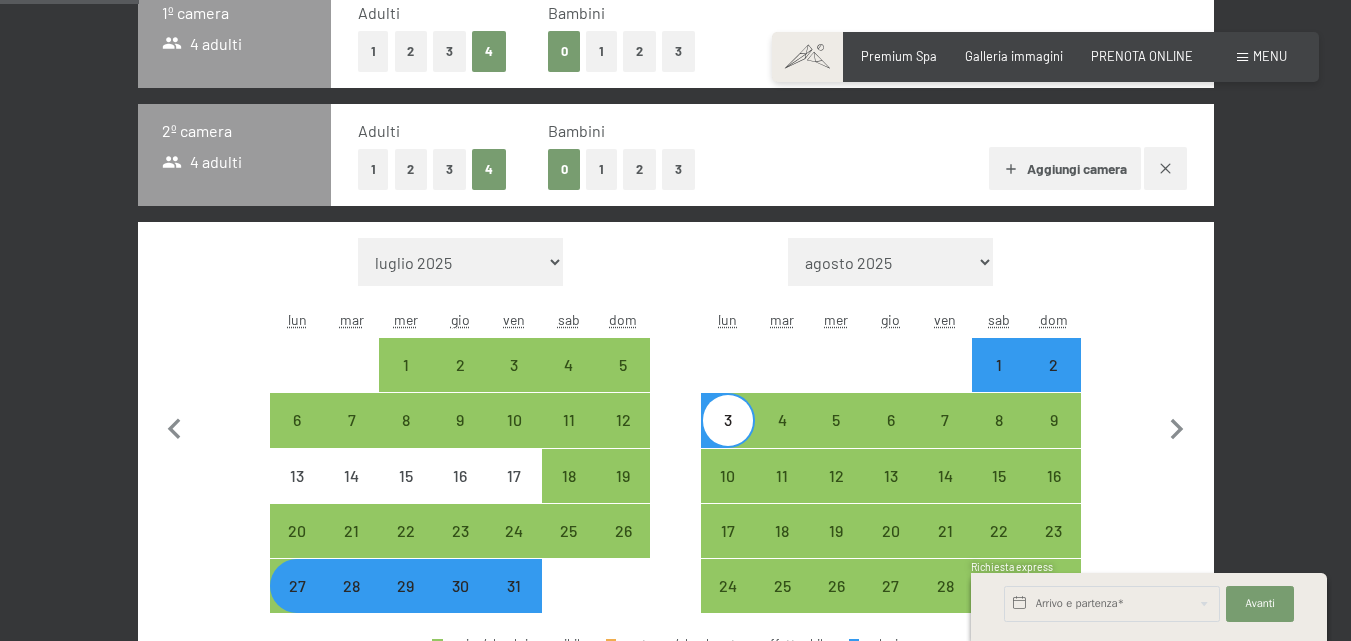 scroll, scrollTop: 480, scrollLeft: 0, axis: vertical 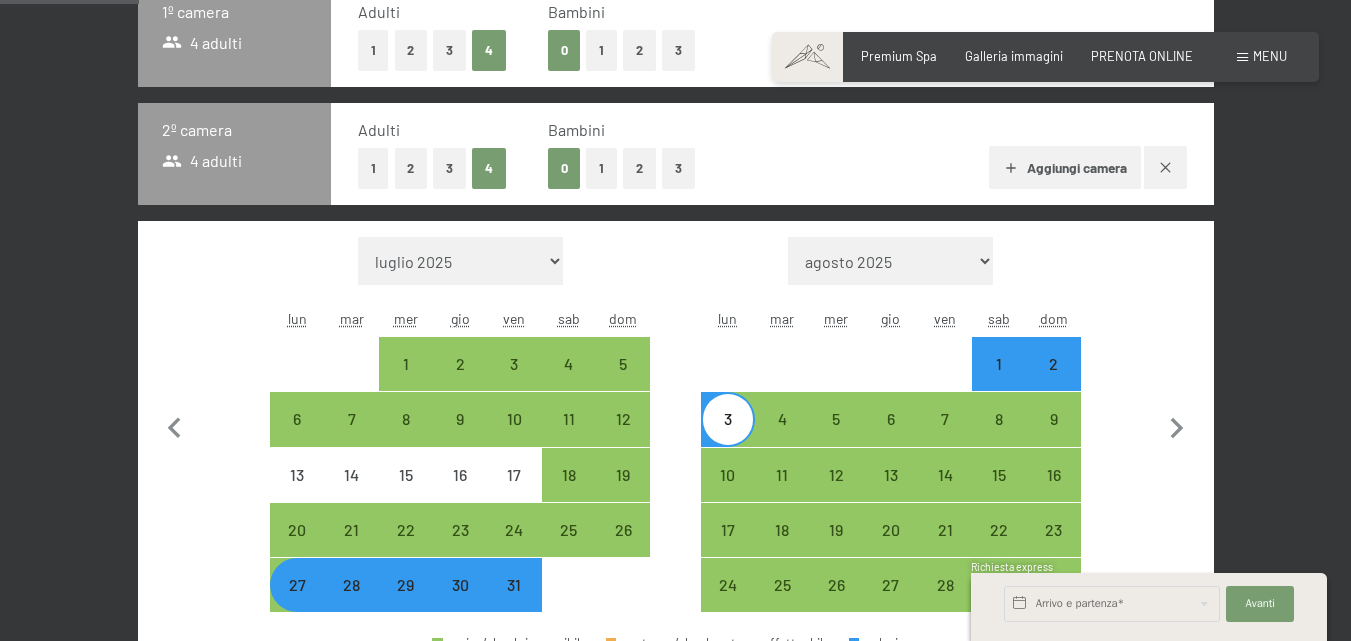 click 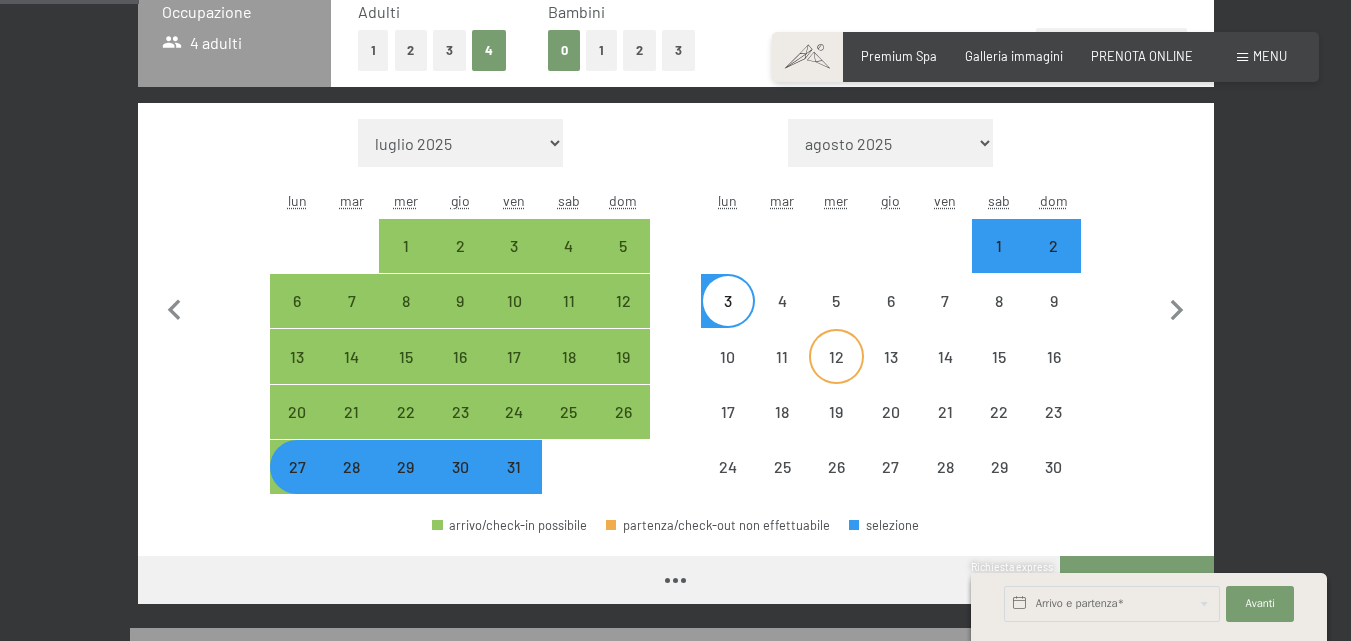 select on "[DATE]" 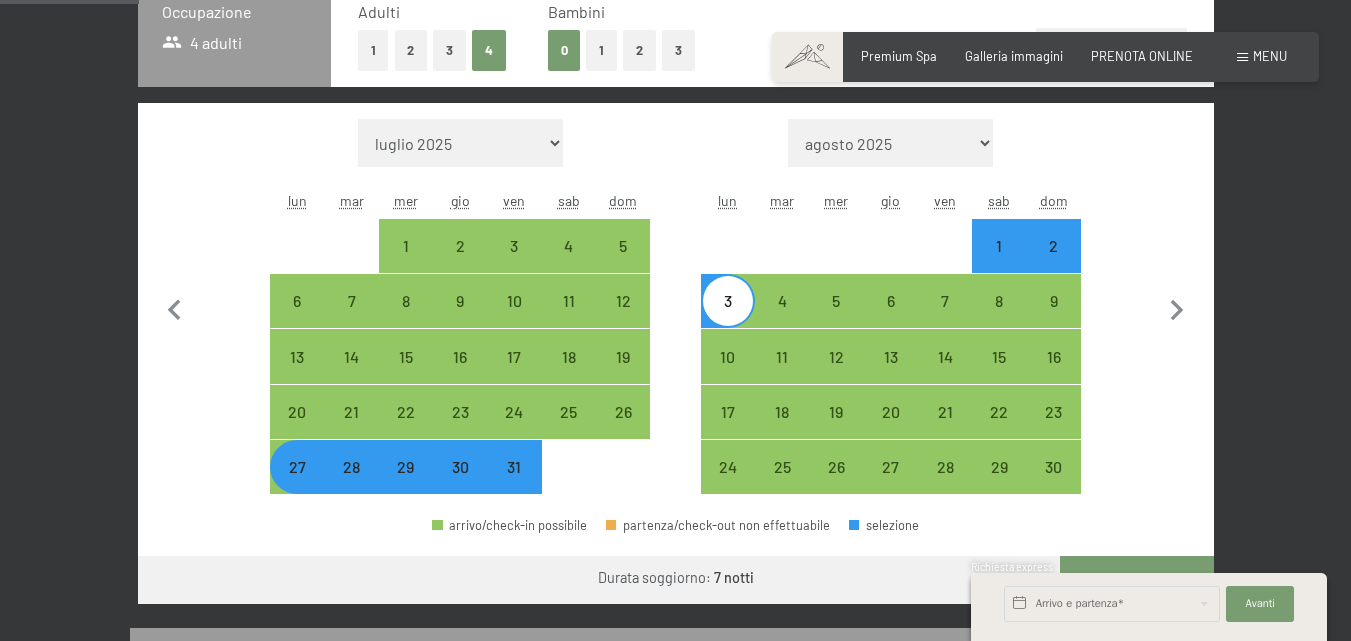 click on "luglio 2025 agosto 2025 settembre 2025 ottobre 2025 novembre 2025 dicembre 2025 gennaio 2026 febbraio 2026 marzo 2026 aprile 2026 [PERSON_NAME] 2026 giugno 2026 luglio 2026 agosto 2026 settembre 2026 ottobre 2026 novembre 2026 dicembre 2026 gennaio 2027 febbraio 2027 marzo 2027 aprile 2027 [PERSON_NAME] 2027 giugno 2027 luglio 2027" at bounding box center [460, 143] 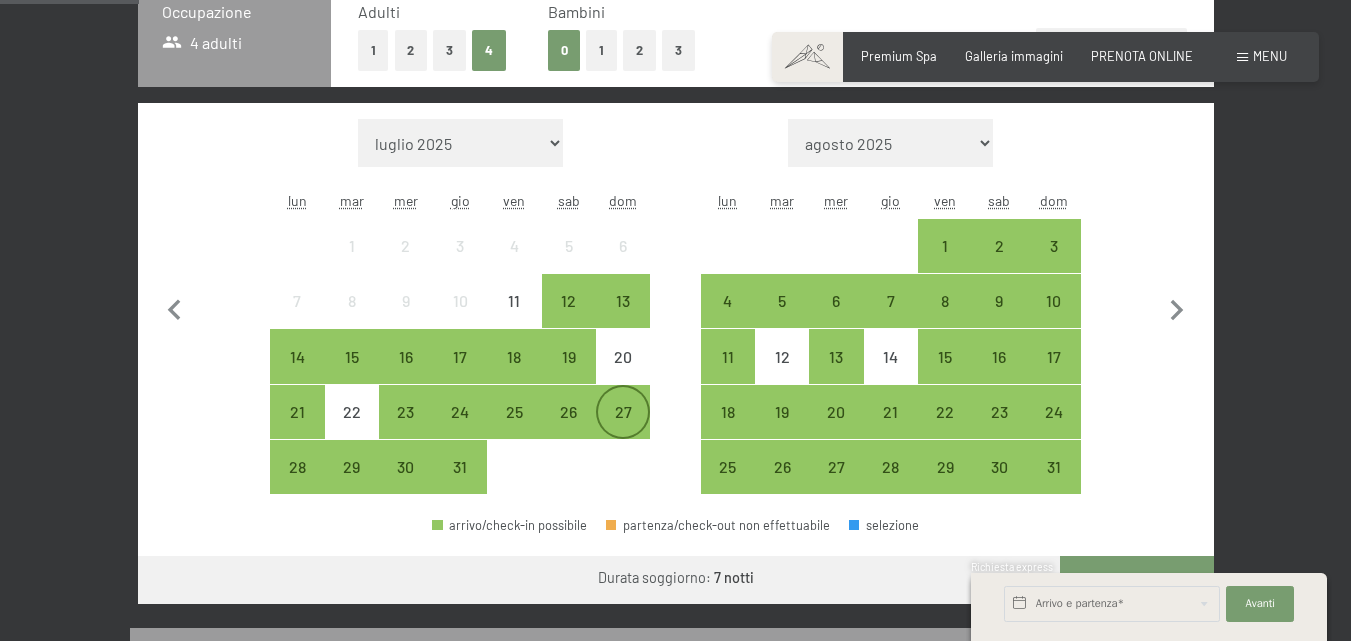 click on "27" at bounding box center [623, 429] 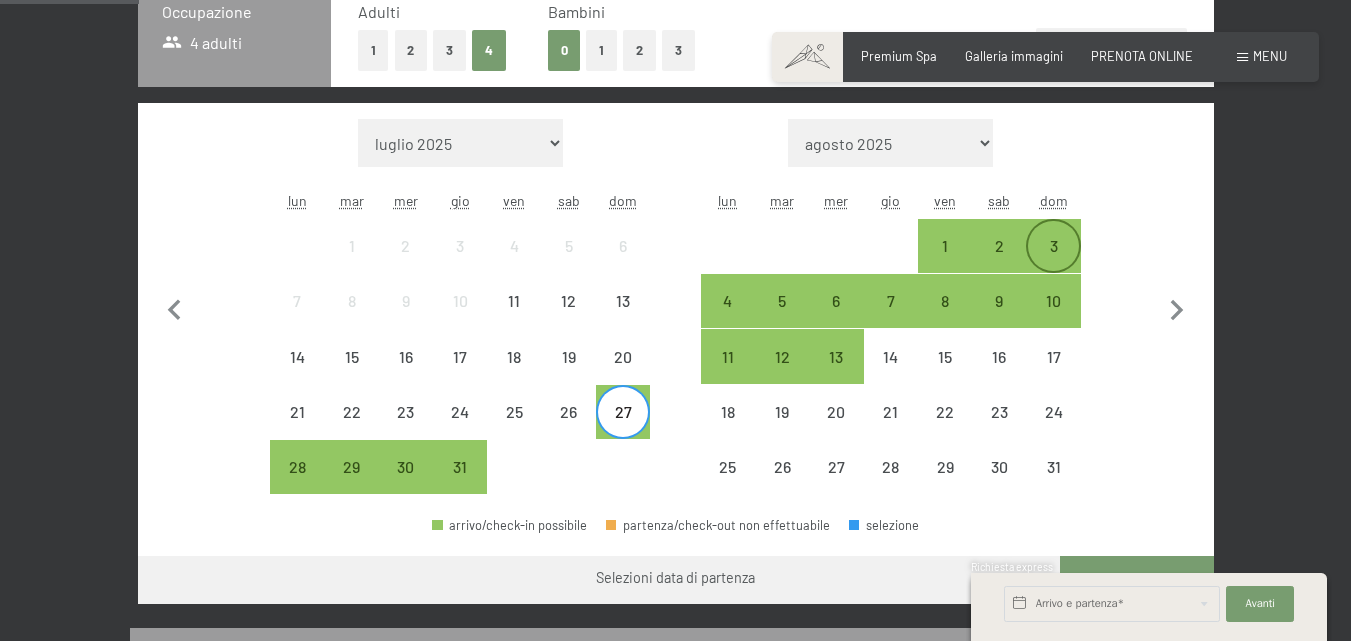 click on "3" at bounding box center (1053, 246) 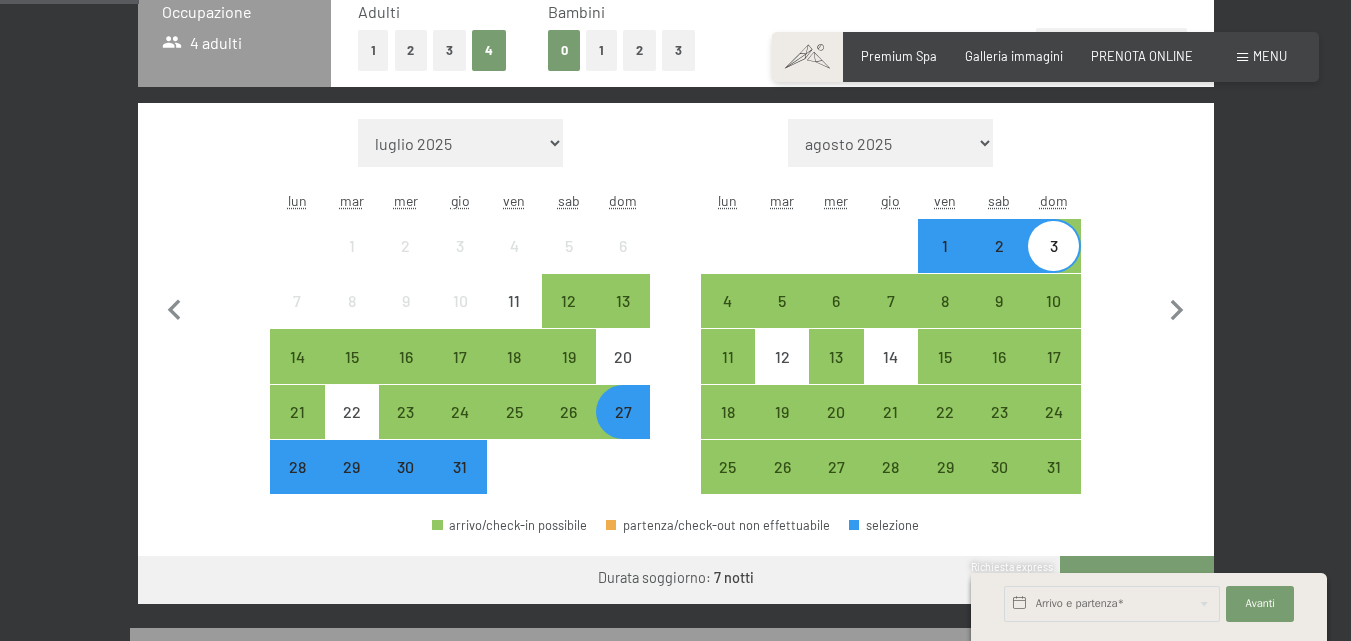 click on "2" at bounding box center (411, 50) 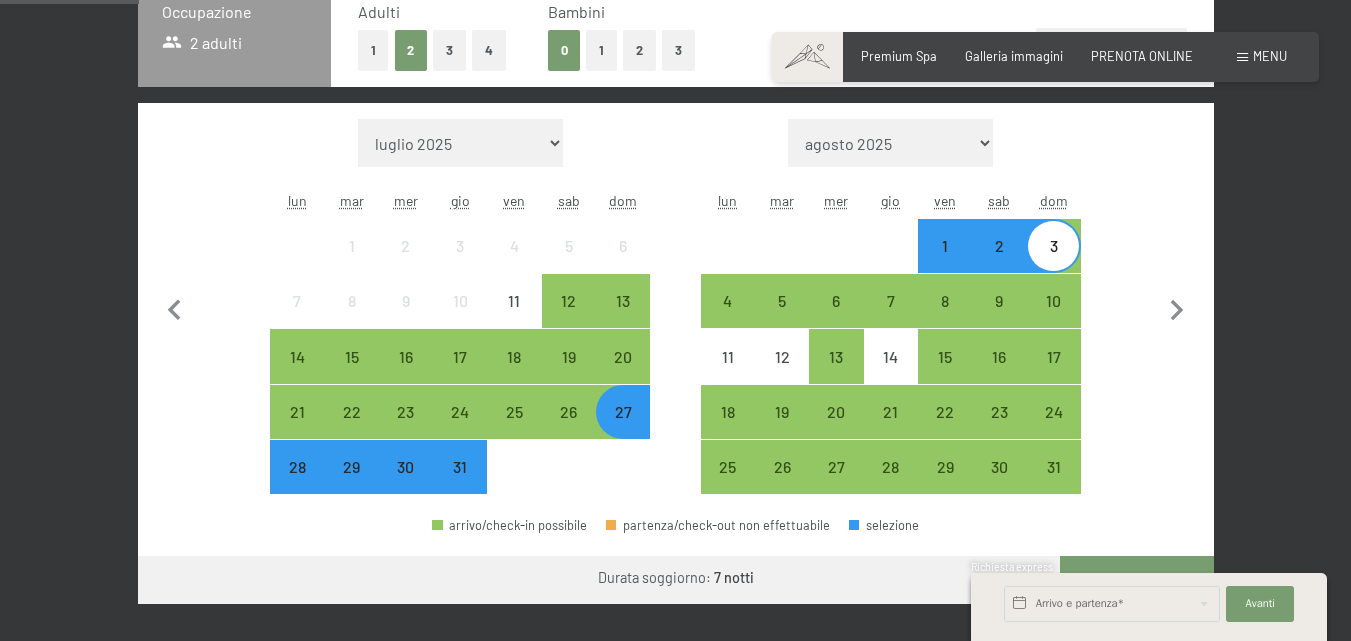 click on "Mese/anno luglio 2025 agosto 2025 settembre 2025 ottobre 2025 novembre 2025 dicembre 2025 gennaio 2026 febbraio 2026 marzo 2026 aprile 2026 [PERSON_NAME] 2026 giugno 2026 luglio 2026 agosto 2026 settembre 2026 ottobre 2026 novembre 2026 dicembre 2026 gennaio 2027 febbraio 2027 marzo 2027 aprile 2027 [PERSON_NAME] 2027 giugno 2027 luglio 2027 lun mar mer gio ven sab dom 1 2 3 4 5 6 7 8 9 10 11 12 13 14 15 16 17 18 19 20 21 22 23 24 25 26 27 28 29 30 31 Mese/anno agosto 2025 settembre 2025 ottobre 2025 novembre 2025 dicembre 2025 gennaio 2026 febbraio 2026 marzo 2026 aprile 2026 [PERSON_NAME] 2026 giugno 2026 luglio 2026 agosto 2026 settembre 2026 ottobre 2026 novembre 2026 dicembre 2026 gennaio 2027 febbraio 2027 marzo 2027 aprile 2027 [PERSON_NAME] 2027 giugno 2027 luglio 2027 agosto 2027 lun mar mer gio ven sab dom 1 2 3 4 5 6 7 8 9 10 11 12 13 14 15 16 17 18 19 20 21 22 23 24 25 26 27 28 29 30 31" at bounding box center [675, 307] 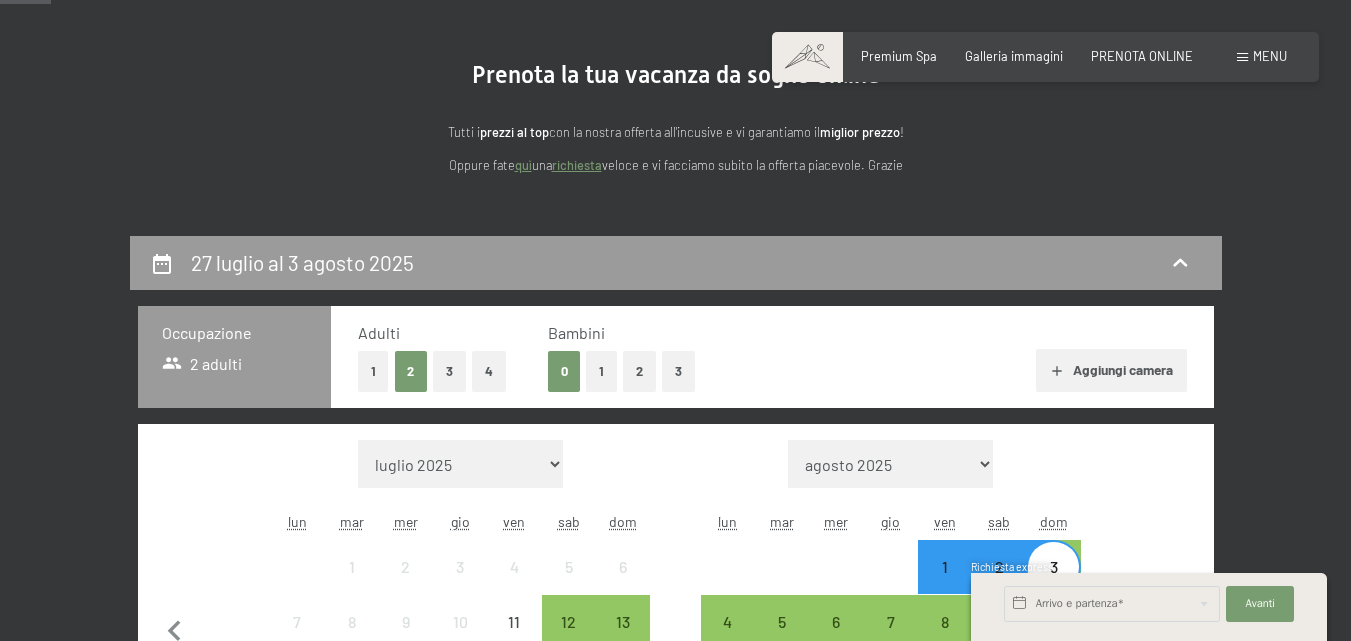 scroll, scrollTop: 126, scrollLeft: 0, axis: vertical 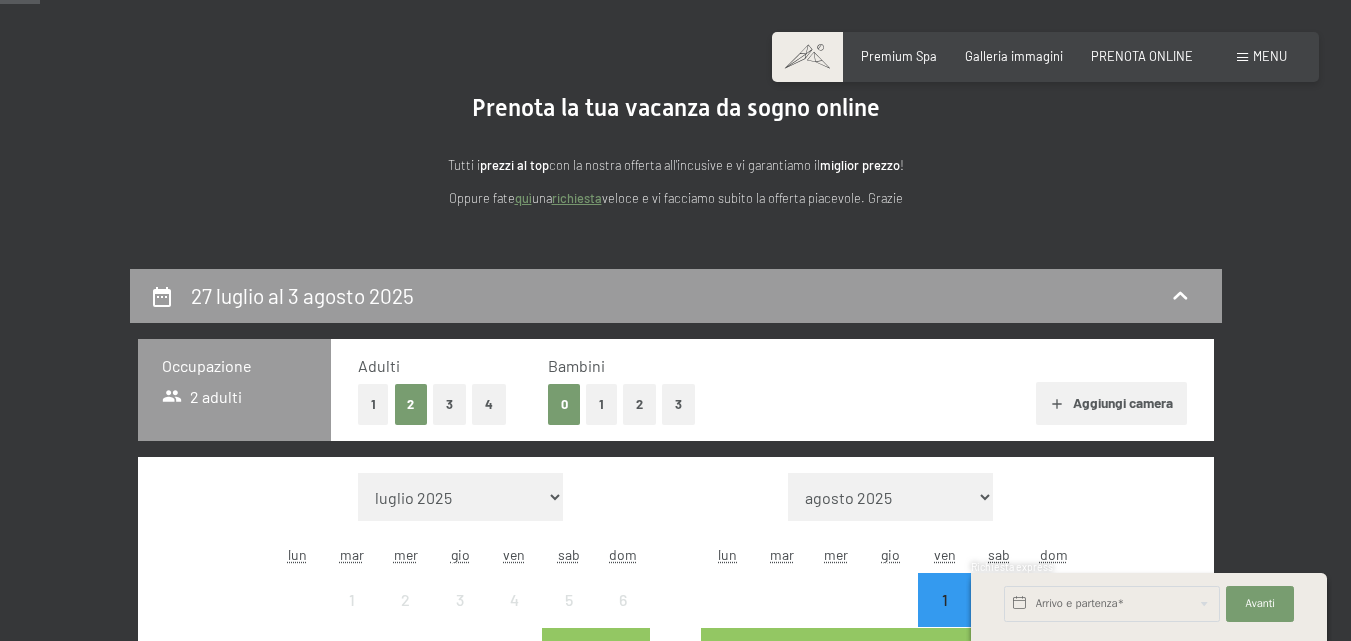 click on "Aggiungi camera" at bounding box center [1111, 404] 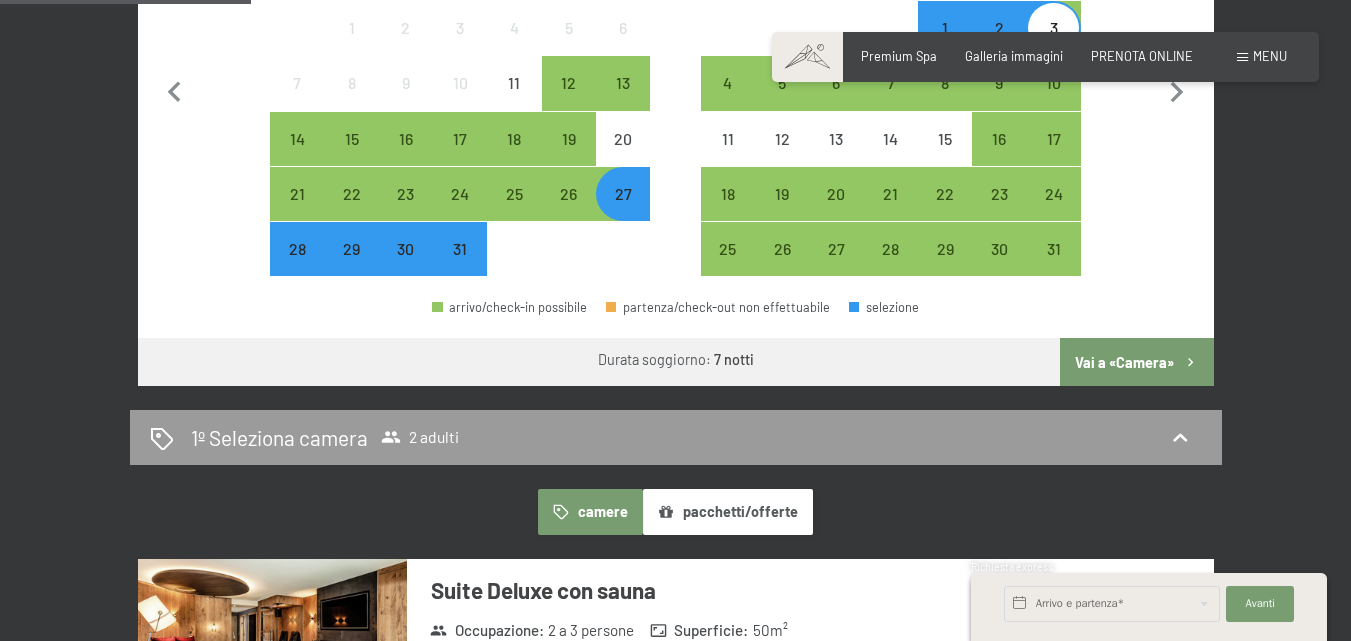 scroll, scrollTop: 824, scrollLeft: 0, axis: vertical 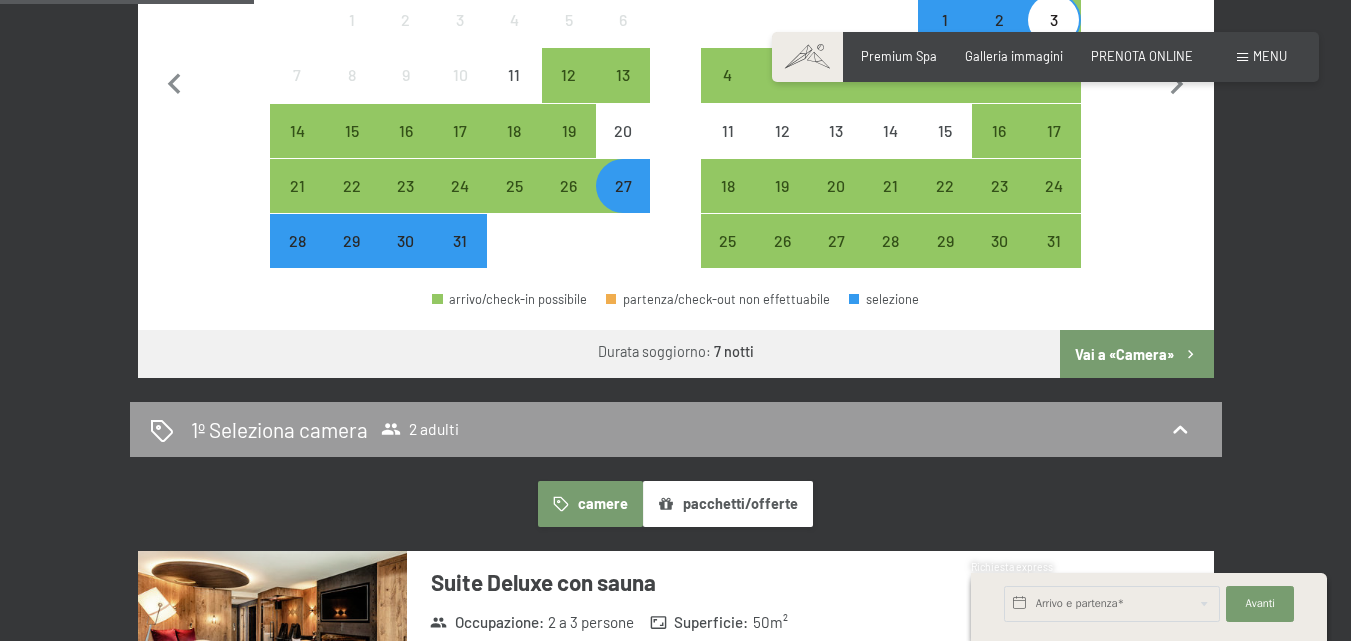 click on "Vai a «Camera»" at bounding box center [1136, 354] 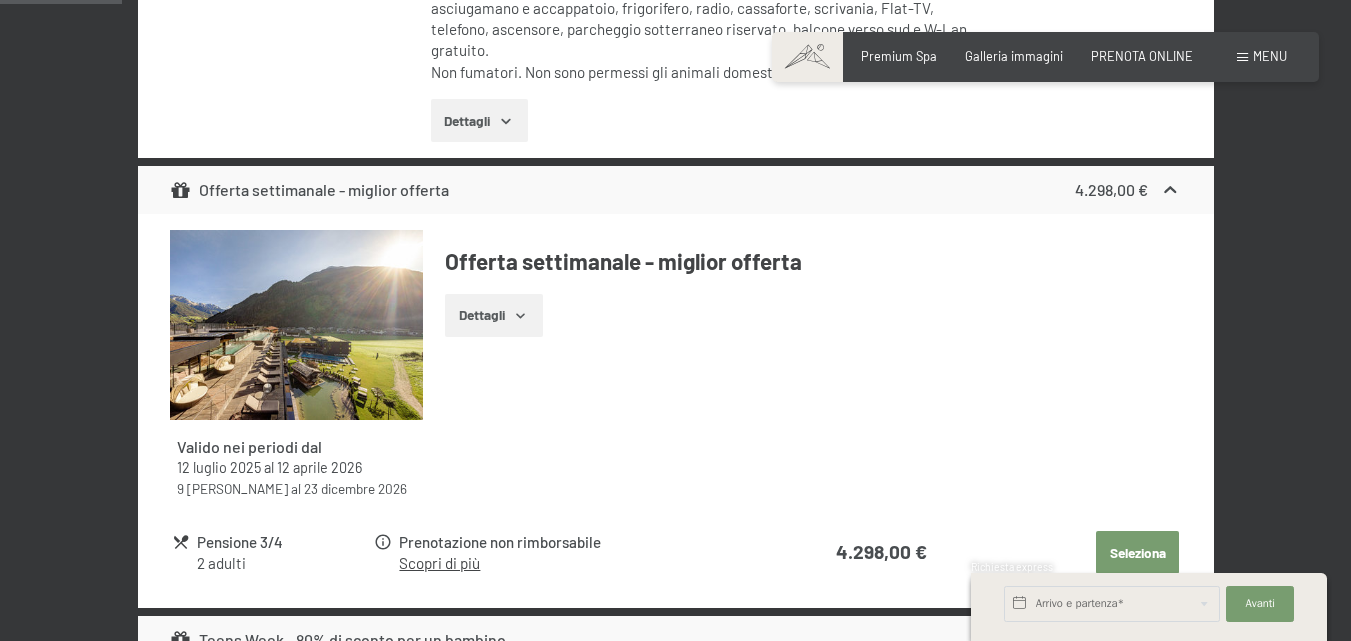 scroll, scrollTop: 395, scrollLeft: 0, axis: vertical 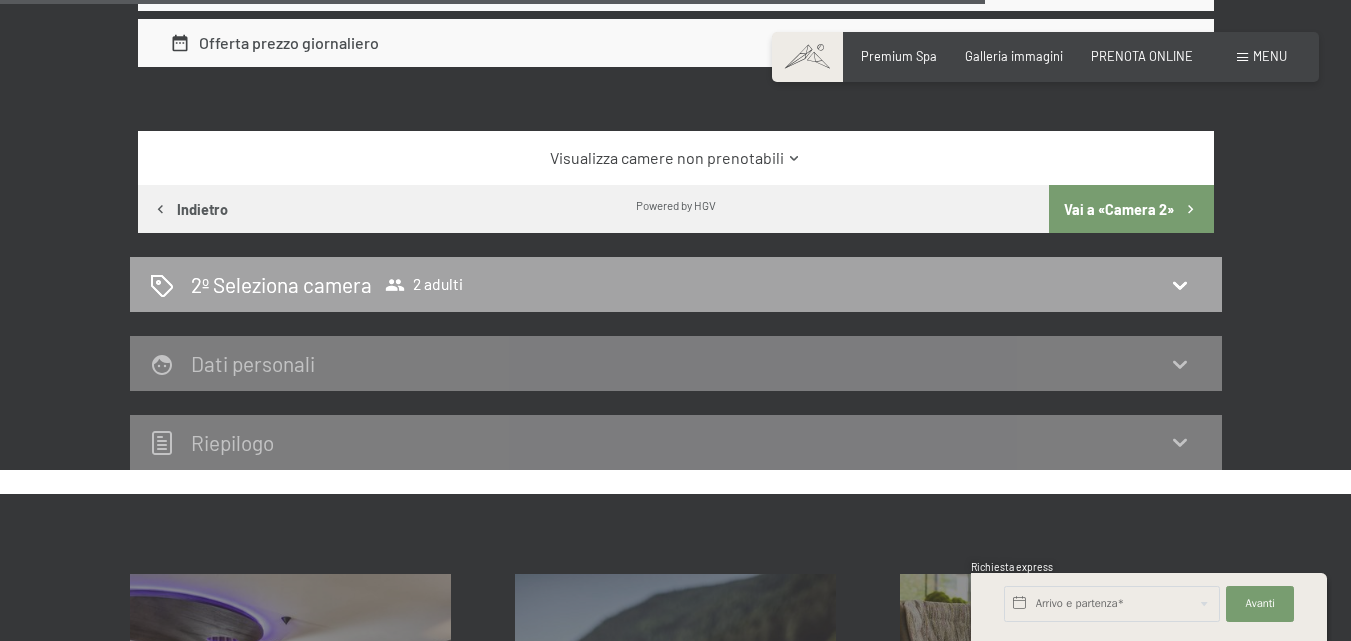 click 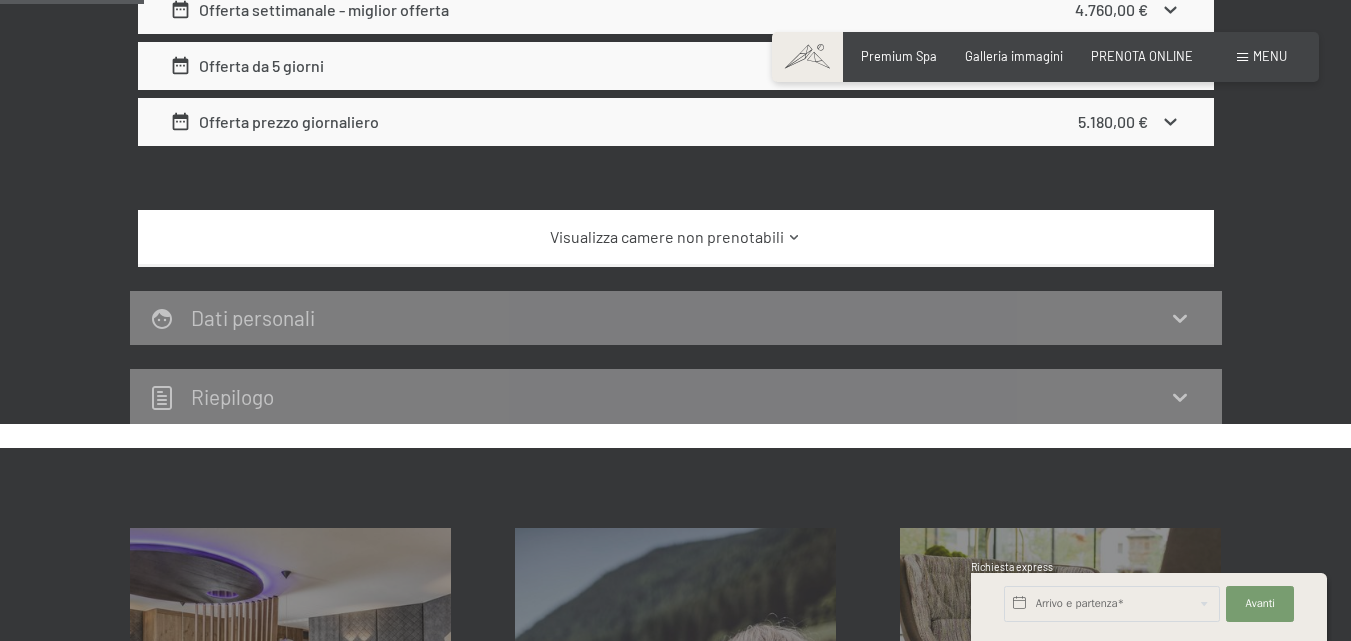 scroll, scrollTop: 395, scrollLeft: 0, axis: vertical 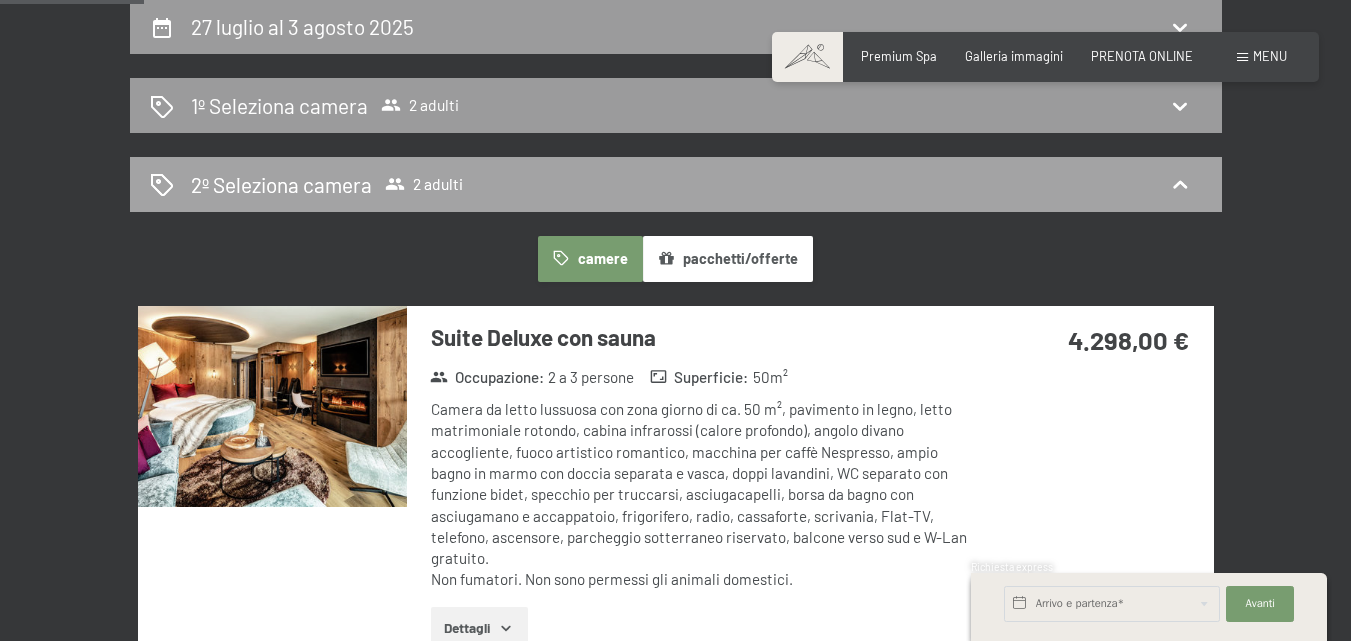 click on "4.298,00 €" at bounding box center [1128, 260] 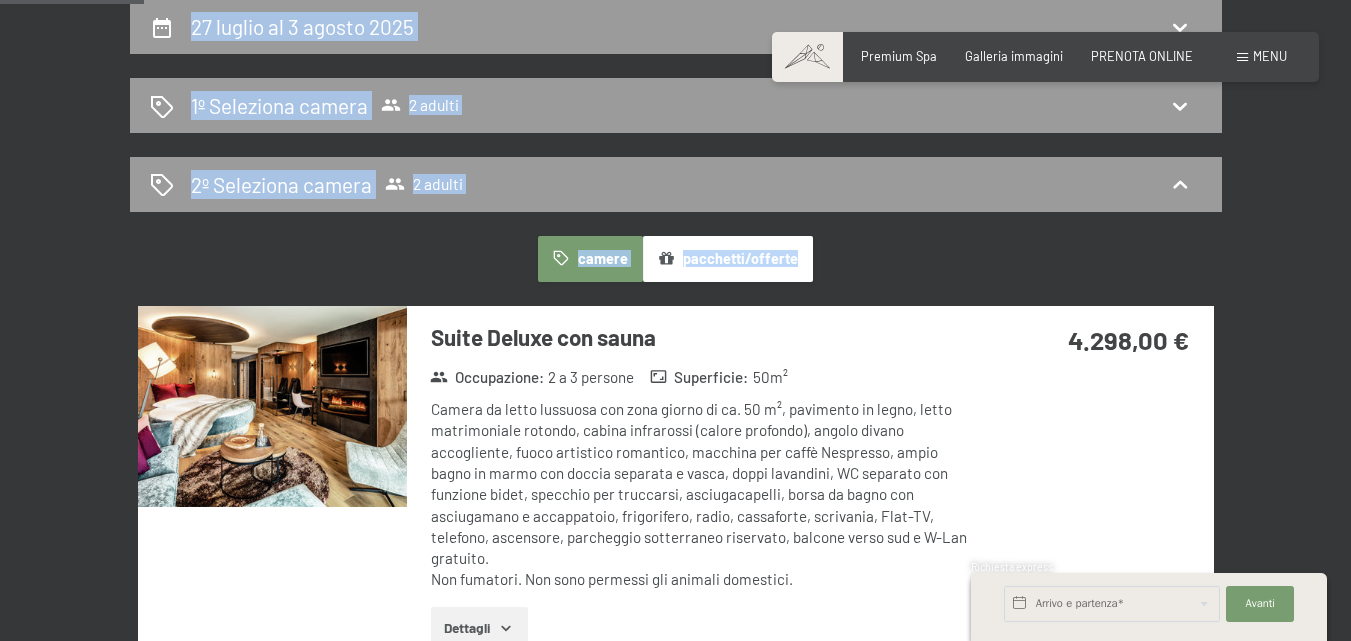 drag, startPoint x: 1175, startPoint y: 258, endPoint x: 0, endPoint y: -10, distance: 1205.1759 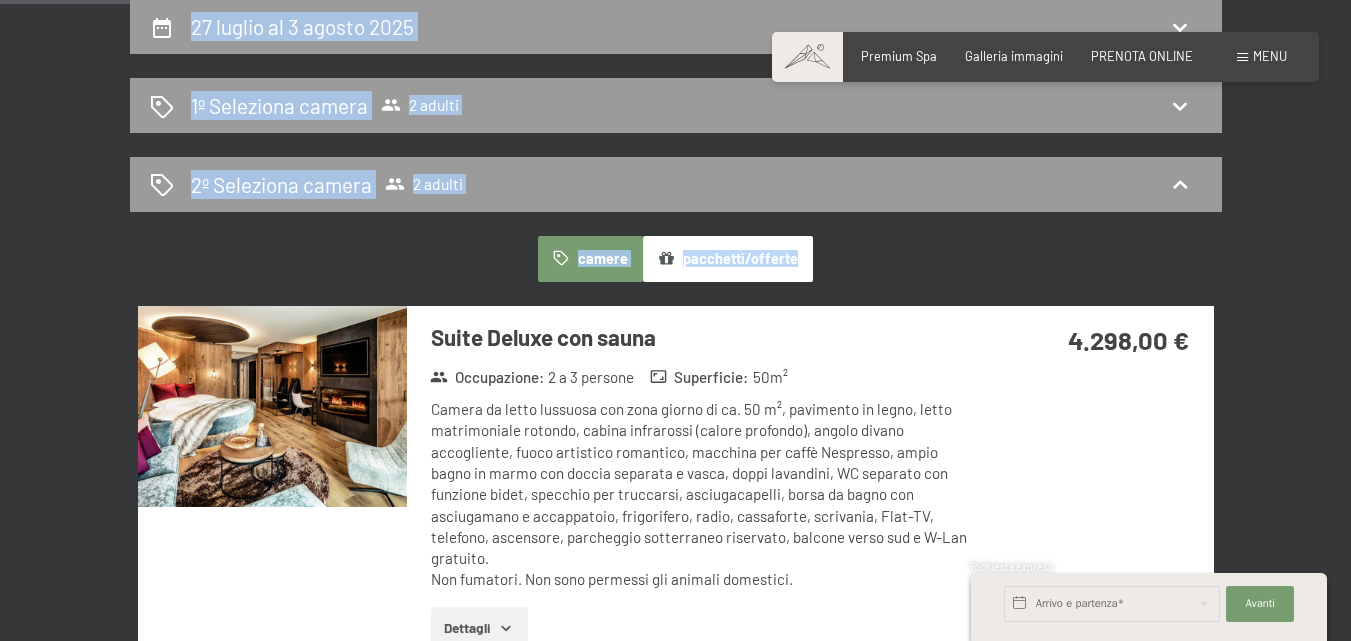 scroll, scrollTop: 357, scrollLeft: 0, axis: vertical 